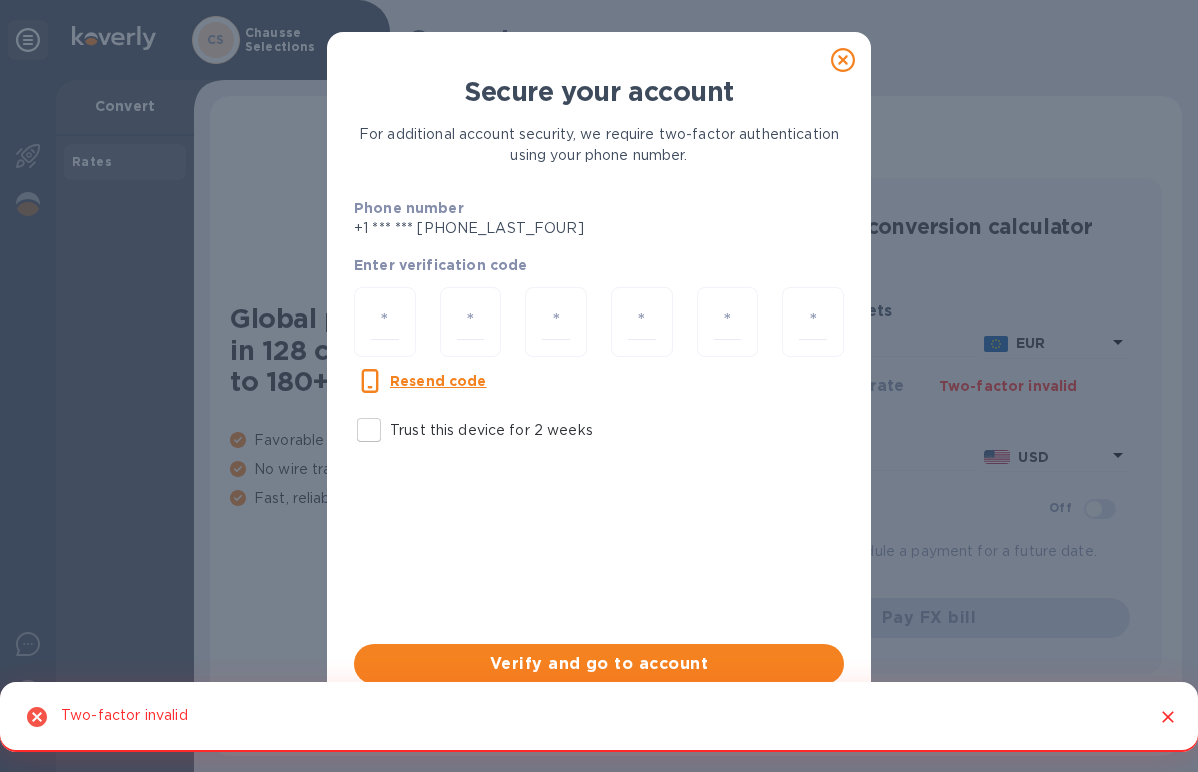 scroll, scrollTop: 0, scrollLeft: 0, axis: both 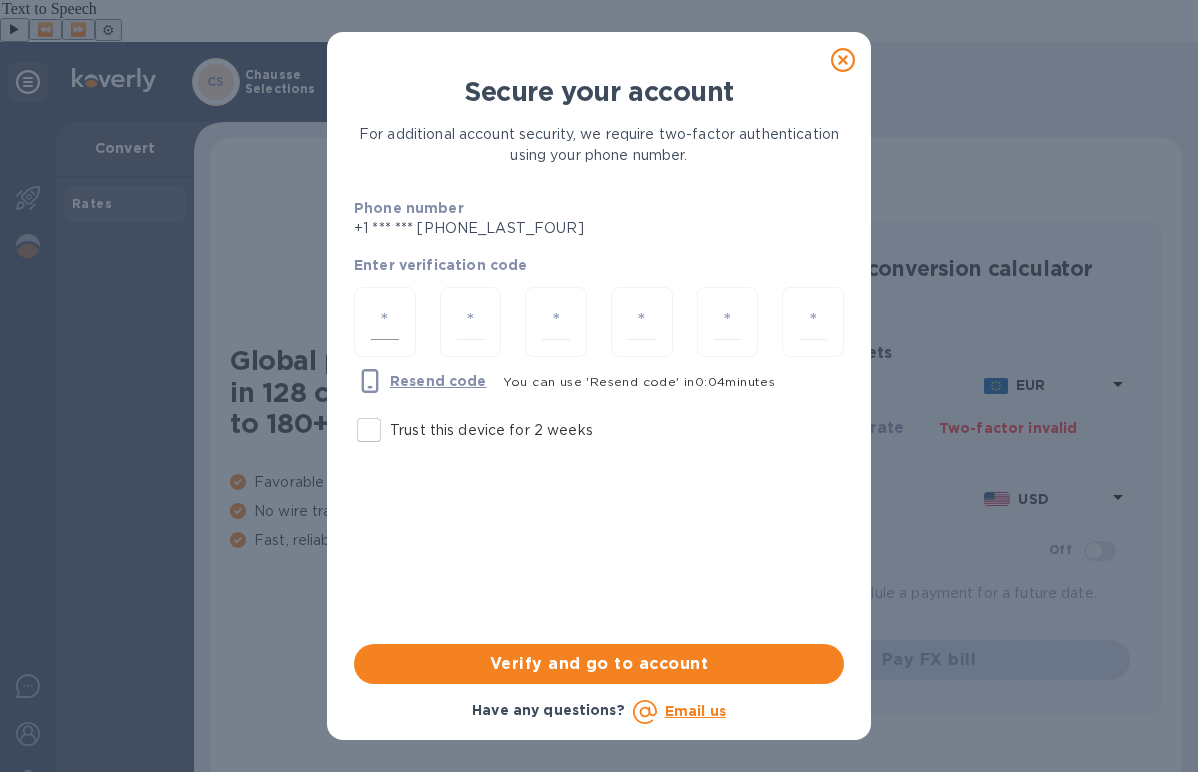 click at bounding box center (385, 322) 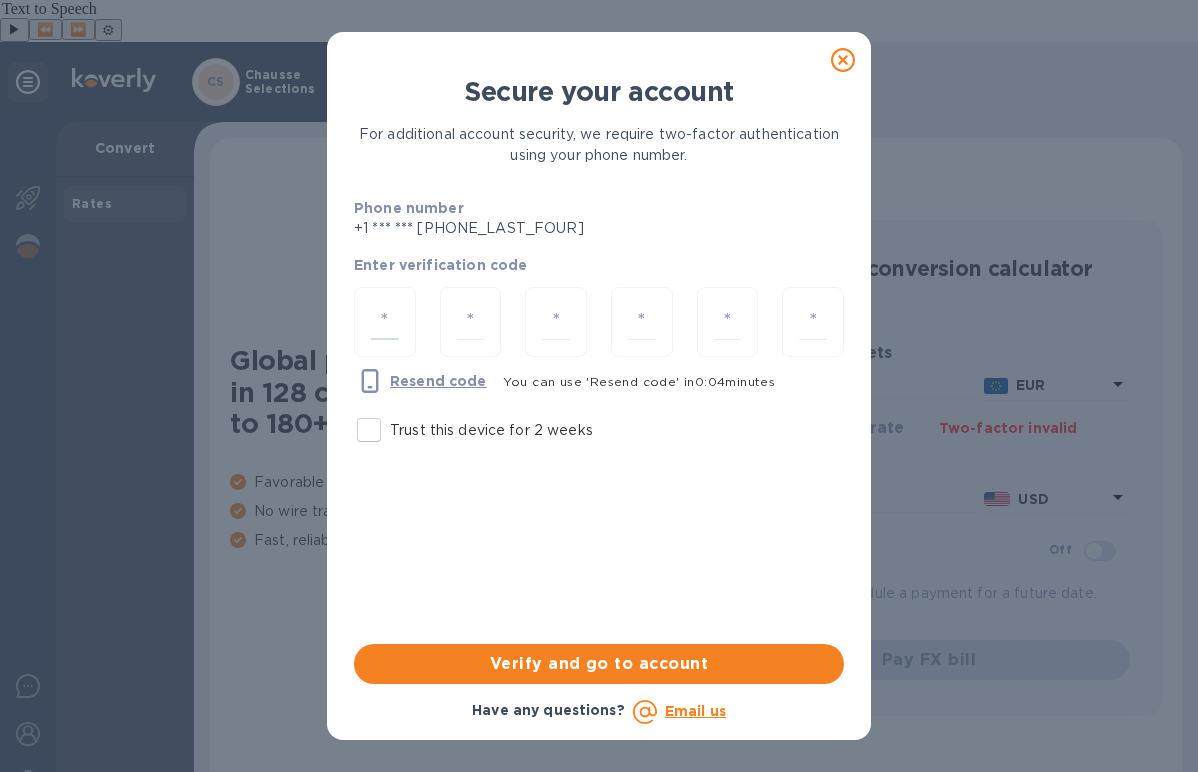 paste on "3" 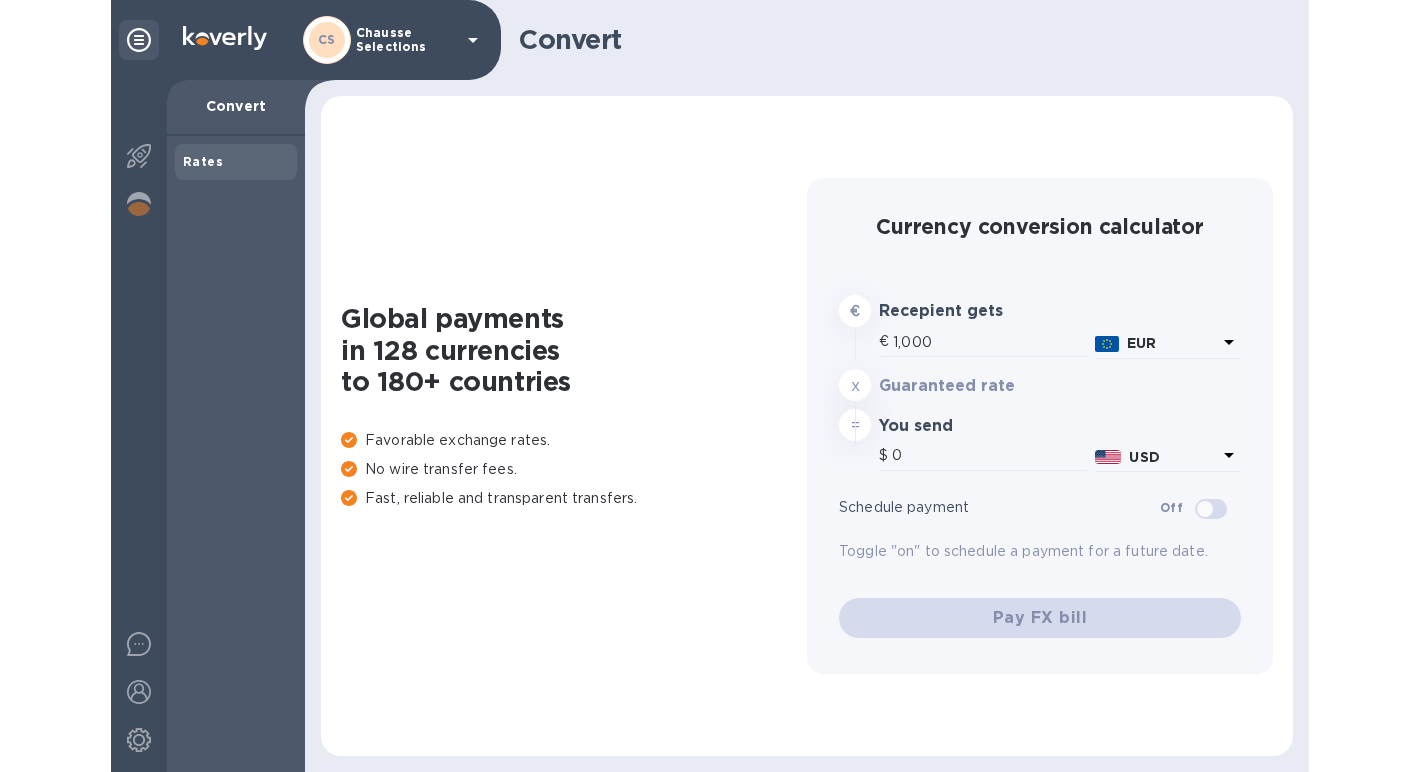 scroll, scrollTop: 0, scrollLeft: 0, axis: both 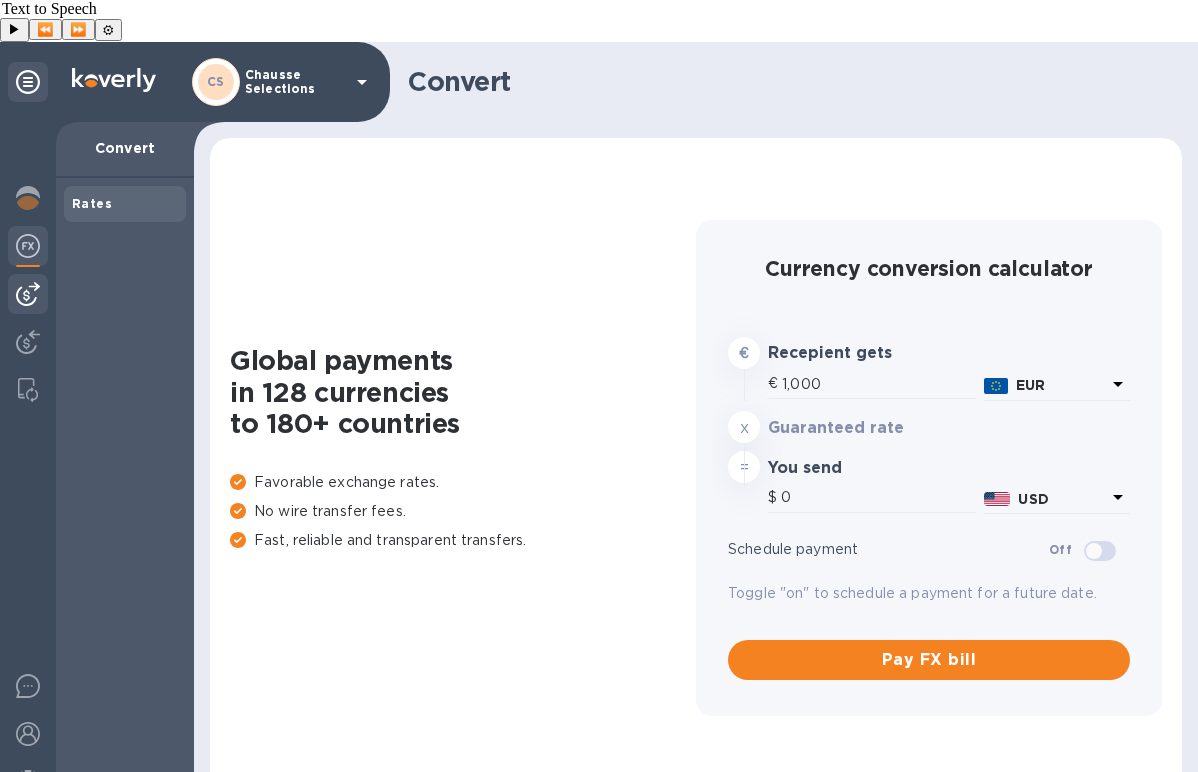 type on "1,177.61" 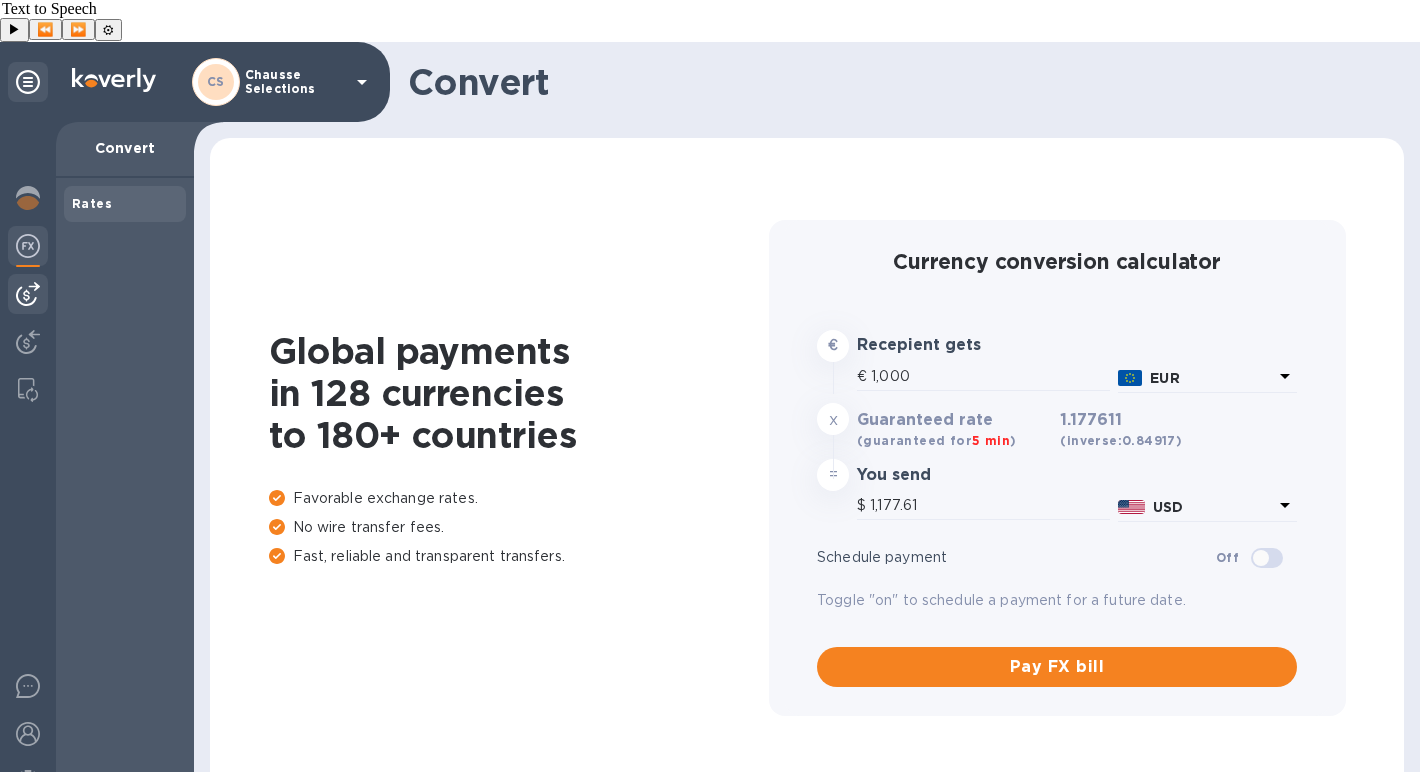 click at bounding box center (28, 294) 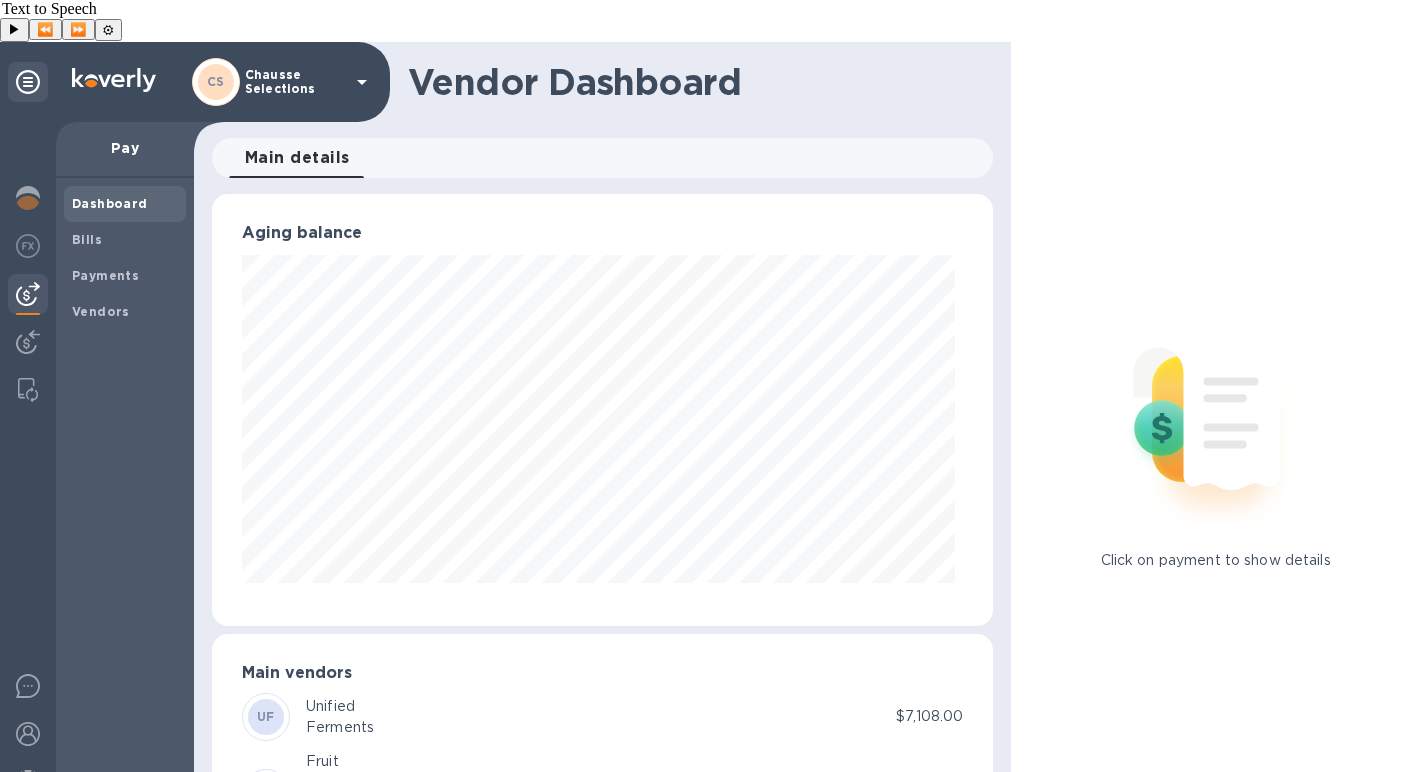 scroll, scrollTop: 999568, scrollLeft: 999226, axis: both 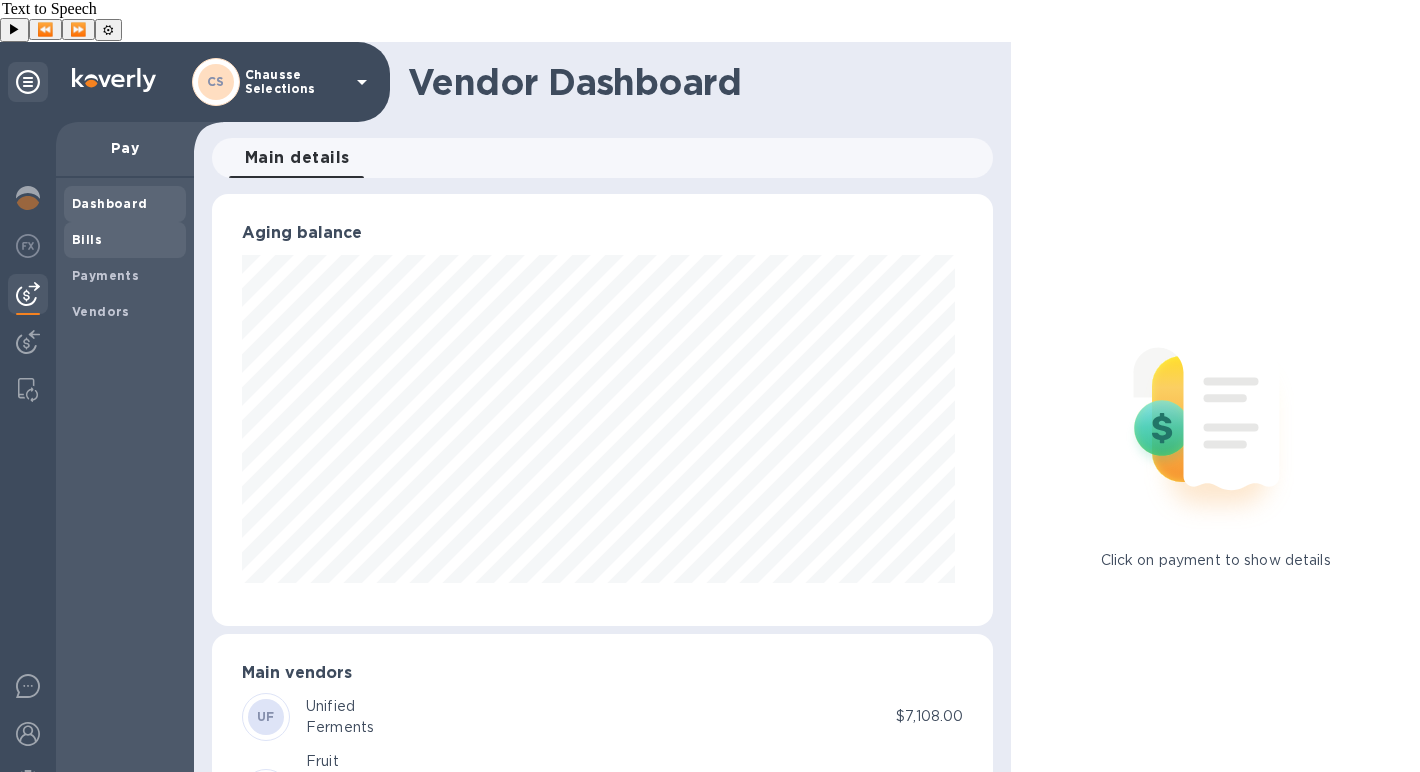 click on "Bills" at bounding box center (125, 240) 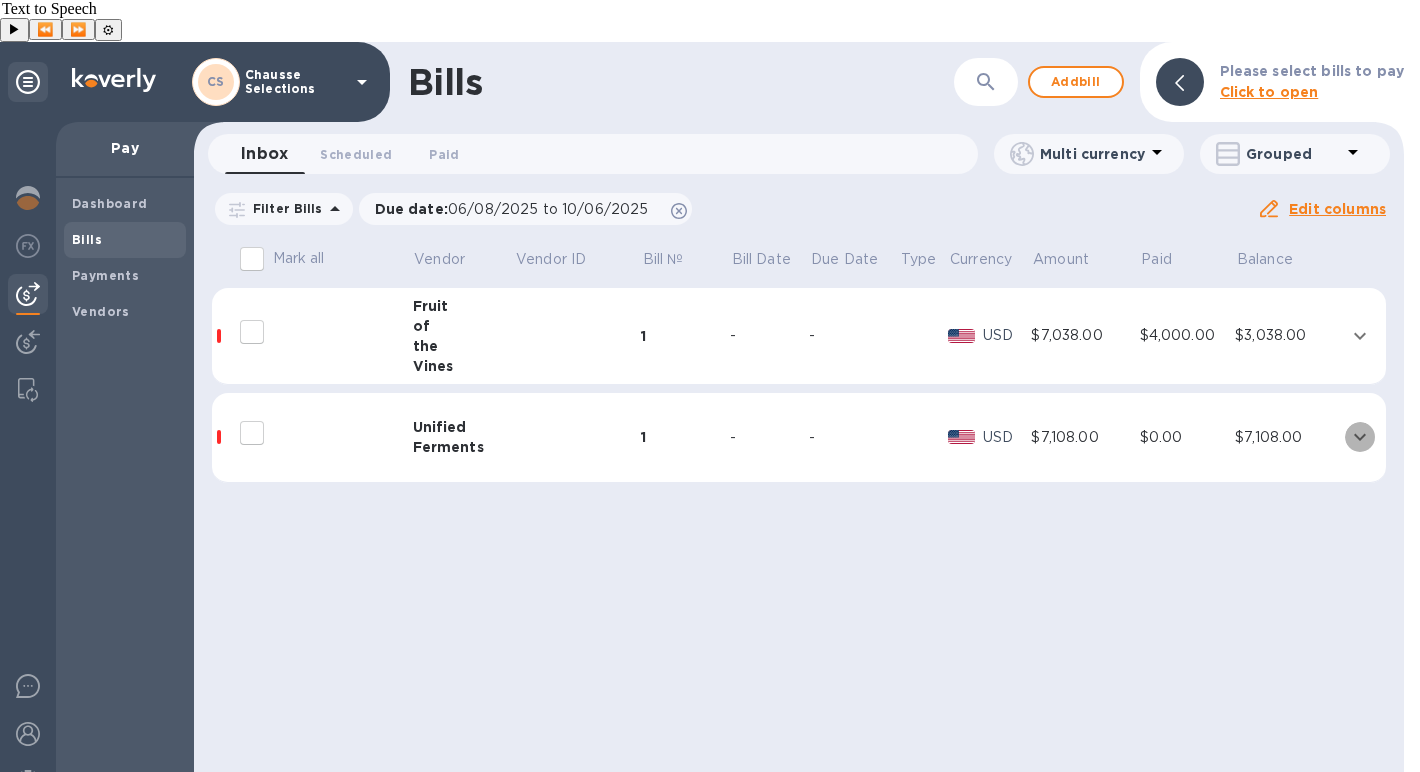 click 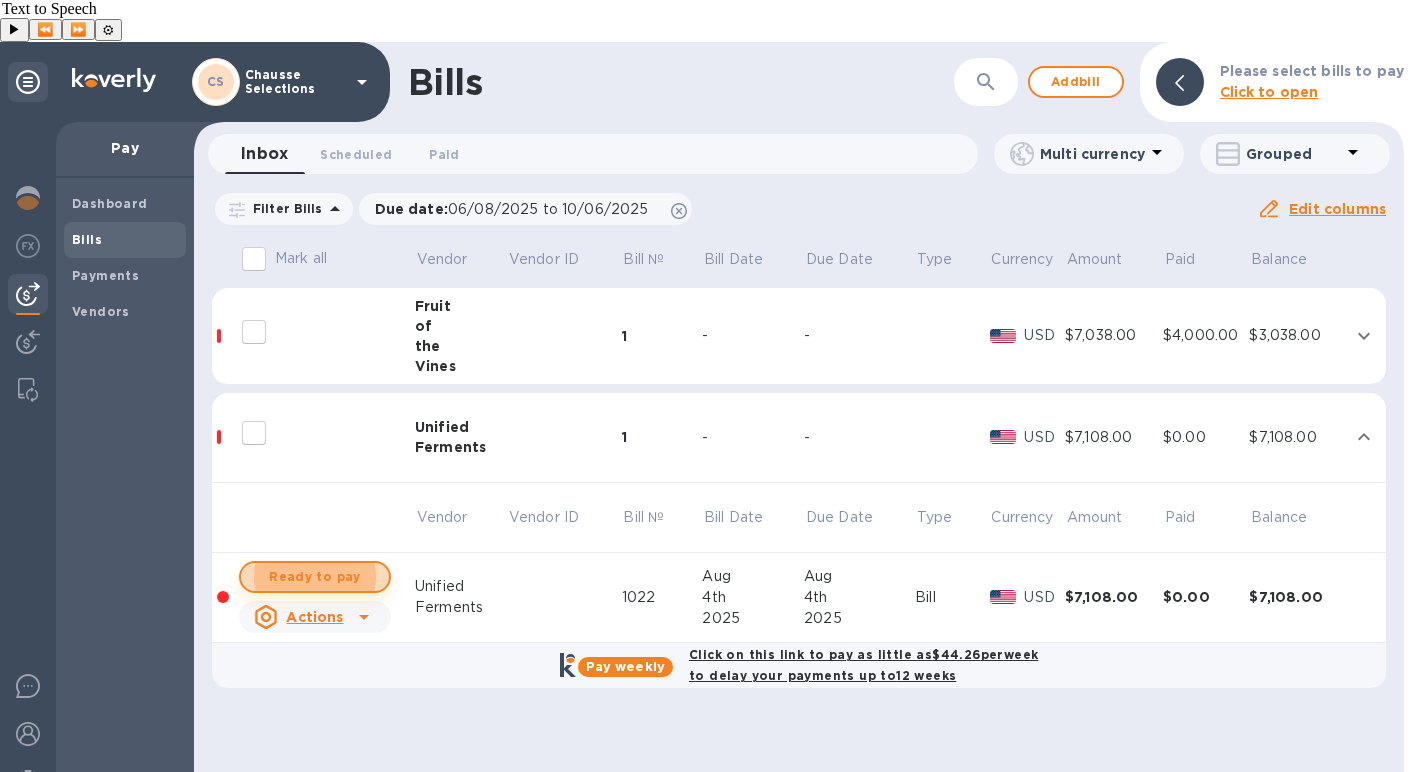click on "Ready to pay" at bounding box center [315, 577] 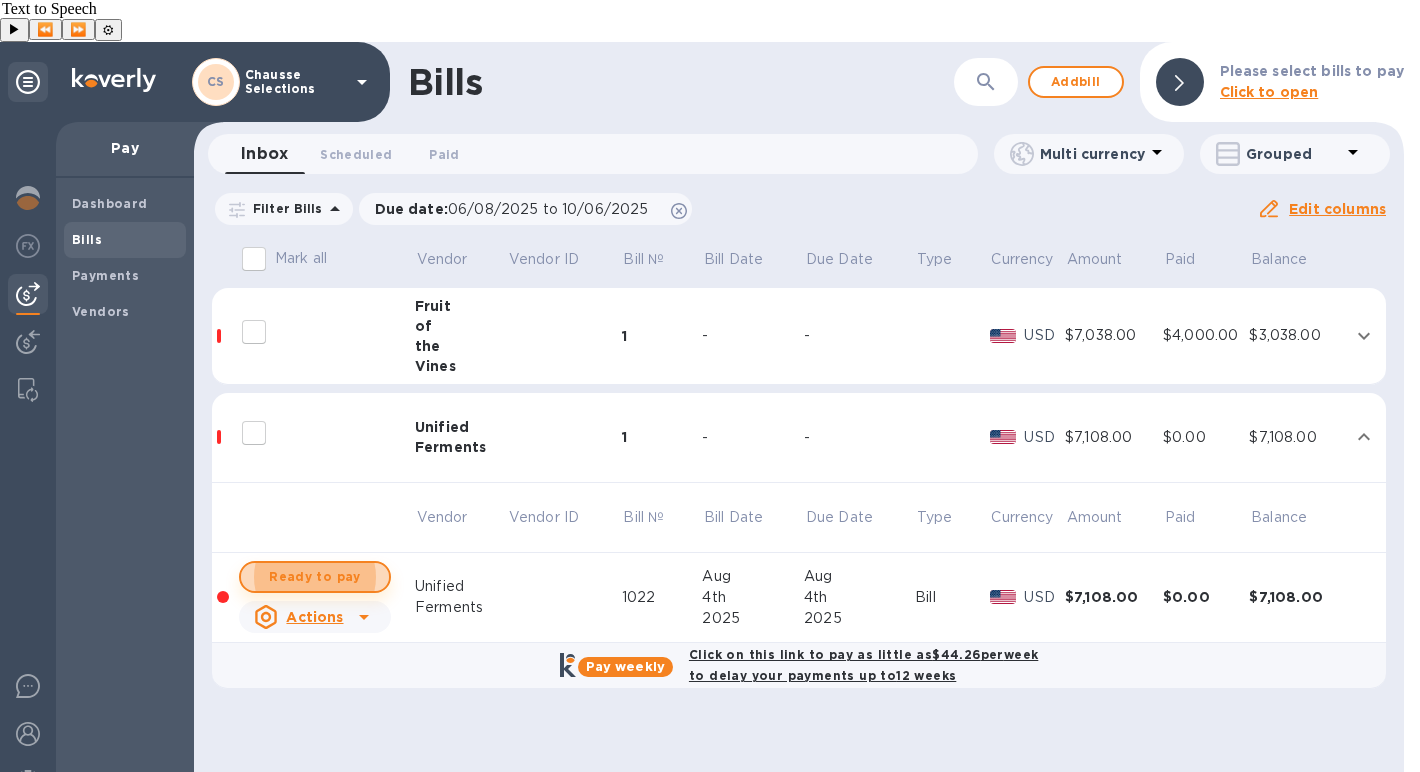 checkbox on "true" 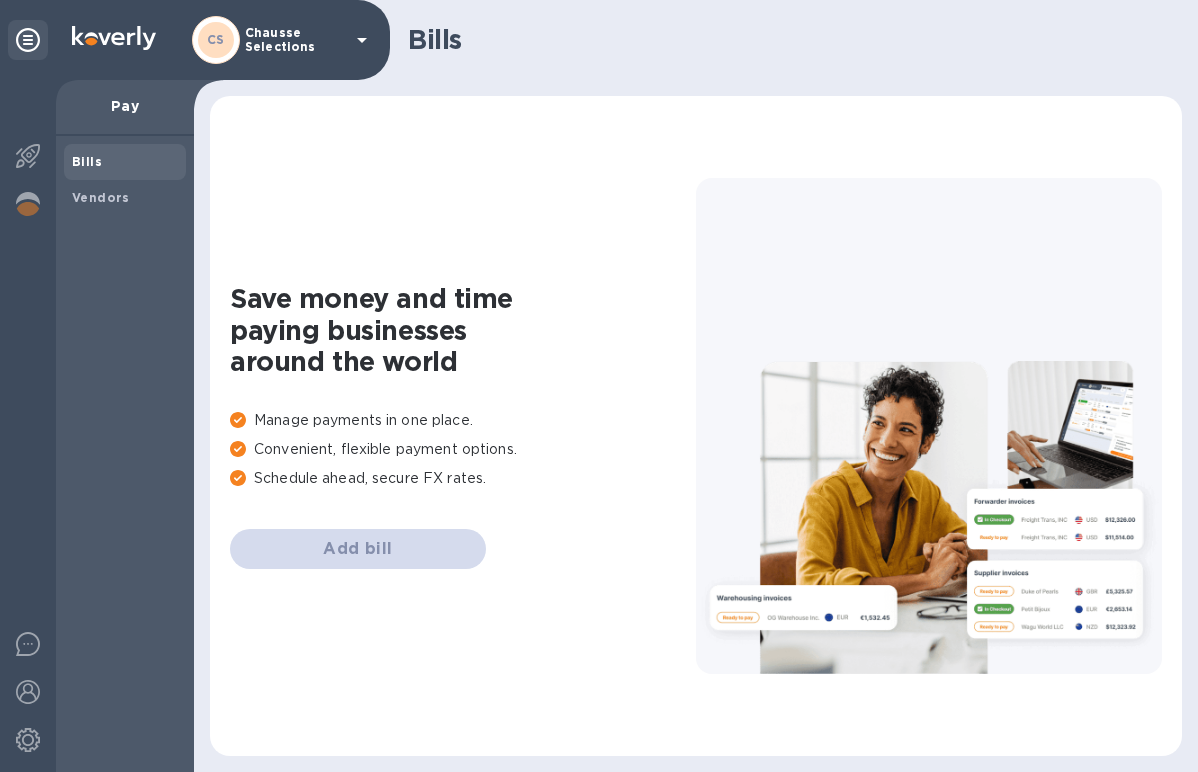 scroll, scrollTop: 0, scrollLeft: 0, axis: both 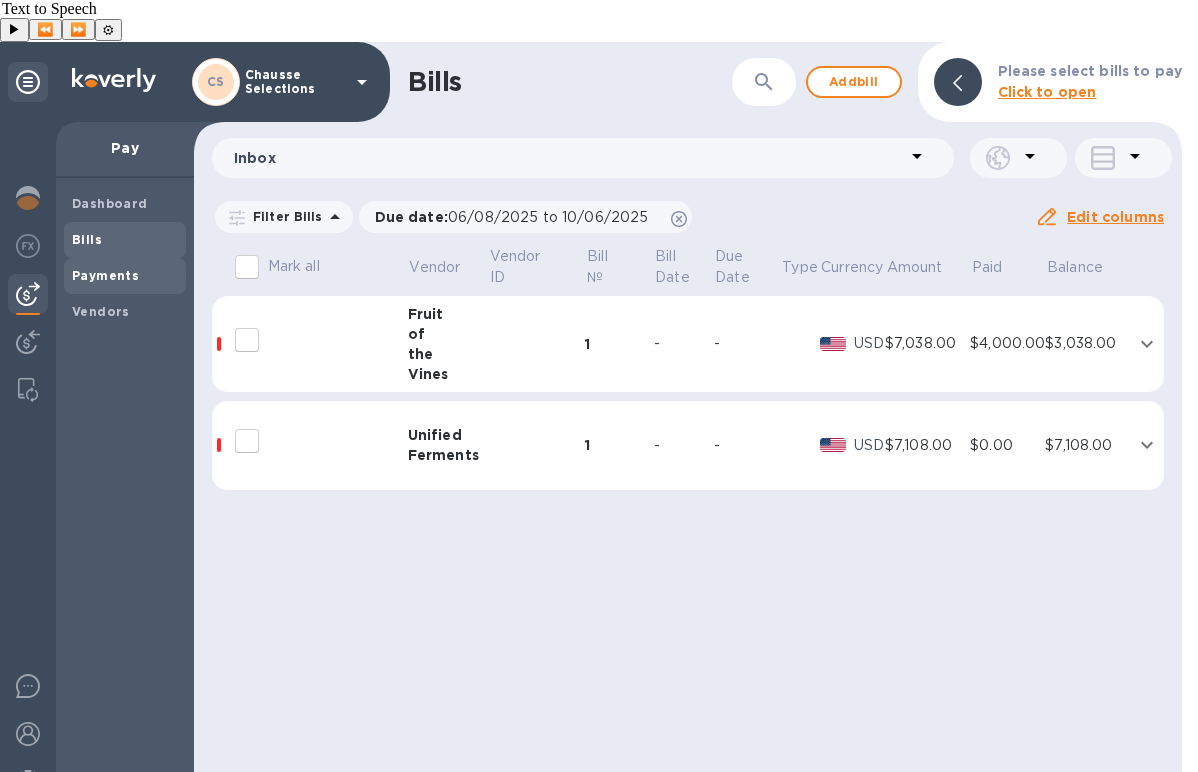 click on "Payments" at bounding box center [105, 275] 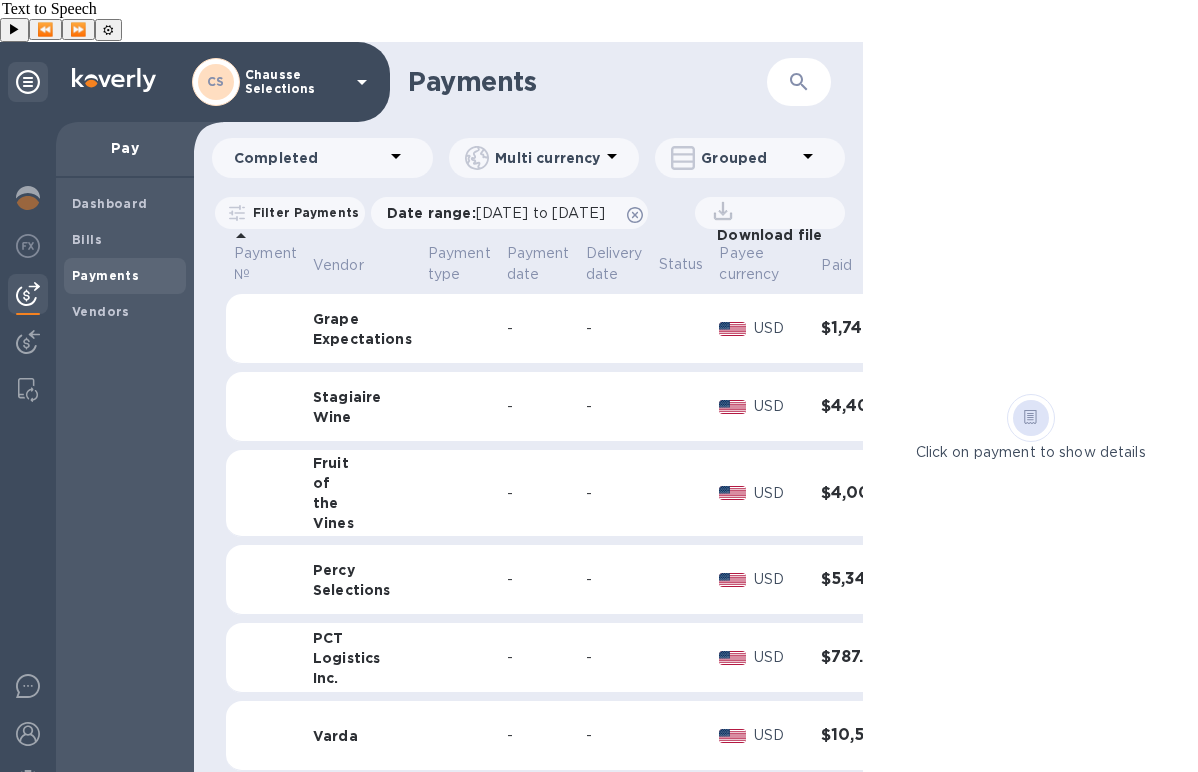 scroll, scrollTop: 0, scrollLeft: 0, axis: both 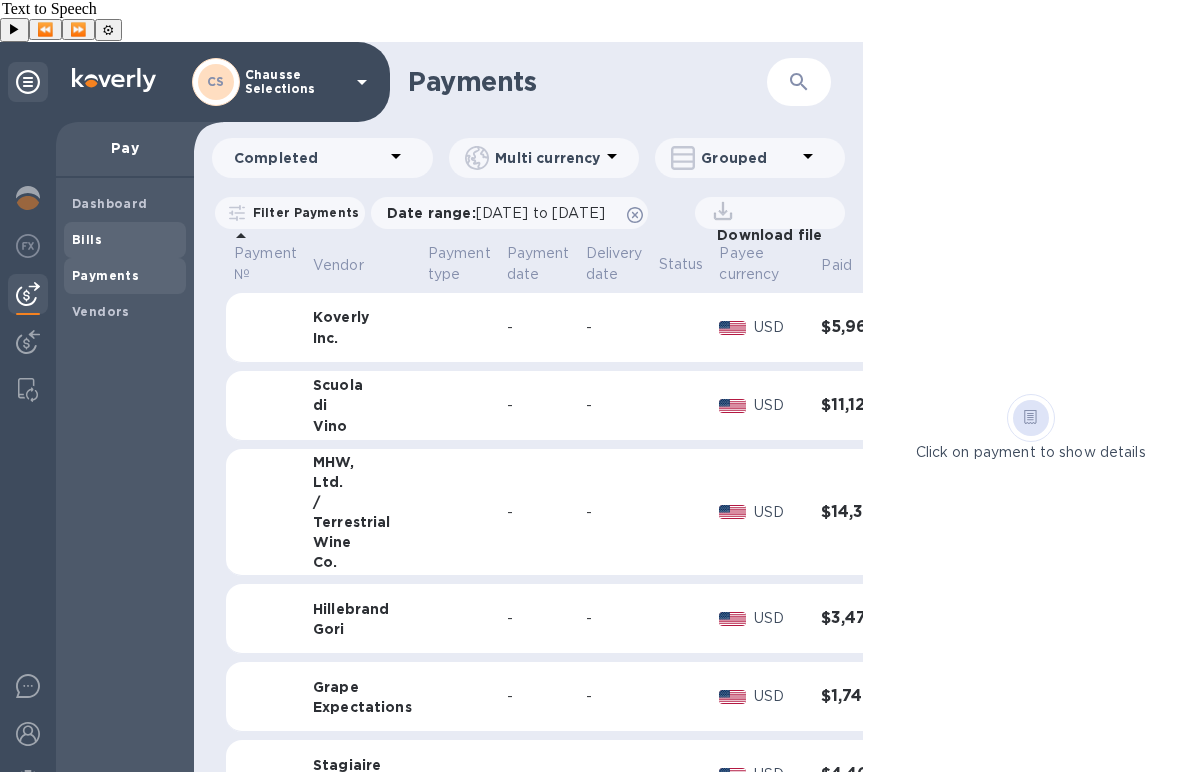 click on "Bills" at bounding box center (125, 240) 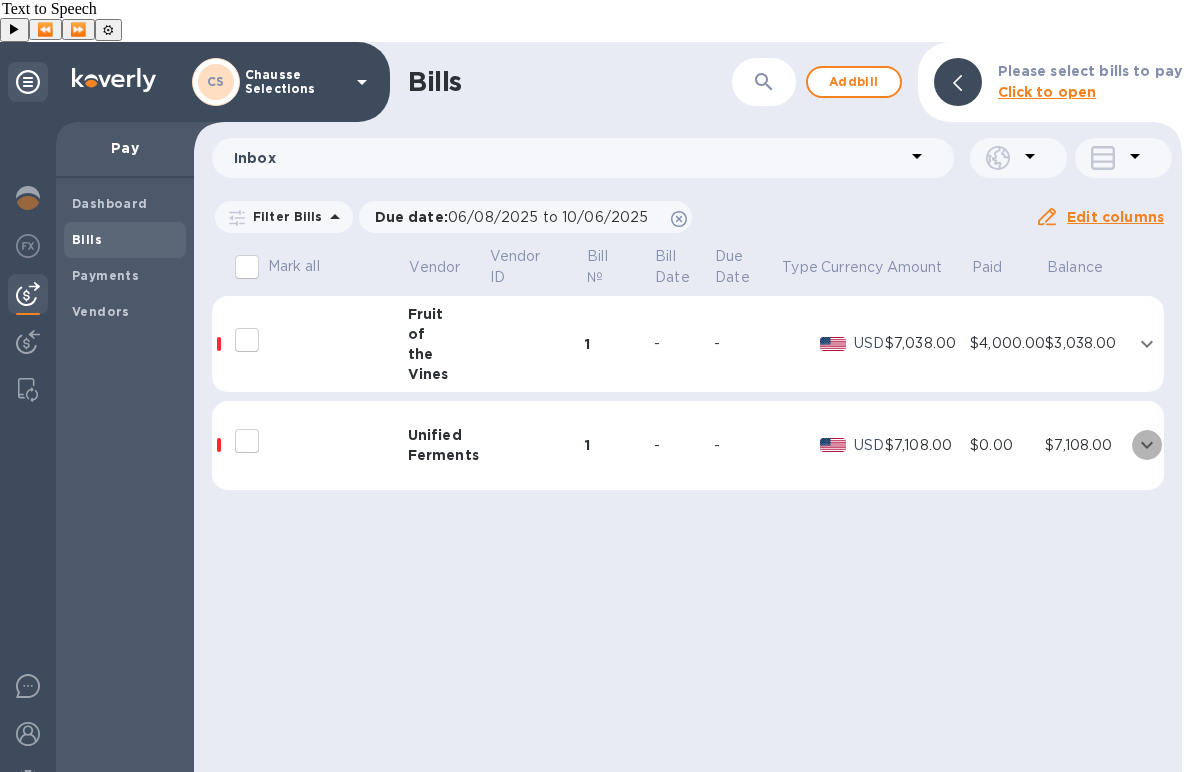 click 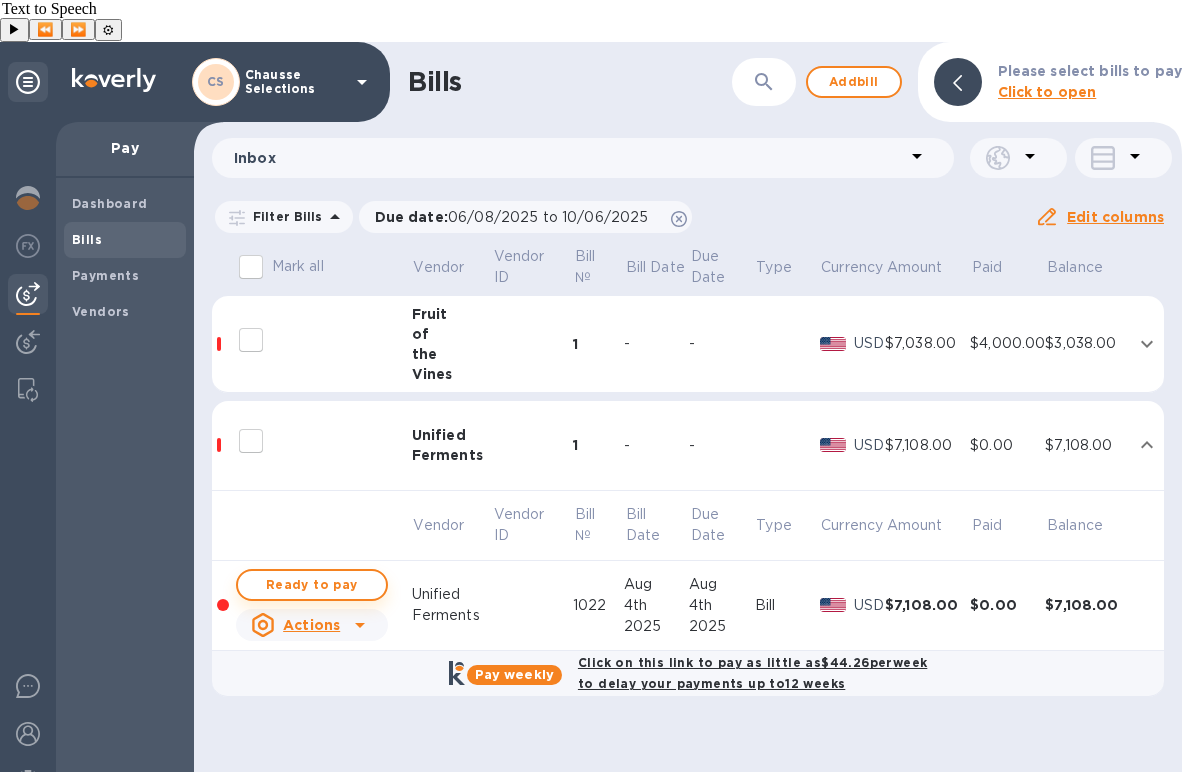 click on "Ready to pay" at bounding box center [312, 585] 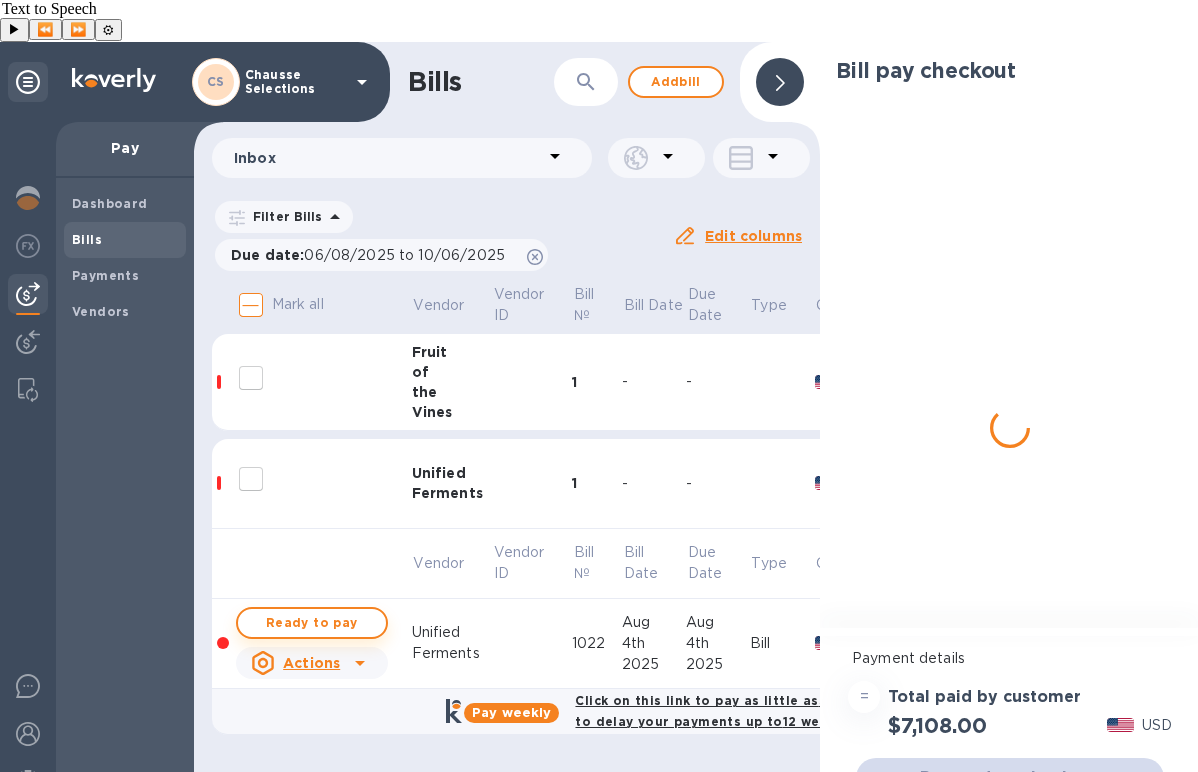 checkbox on "true" 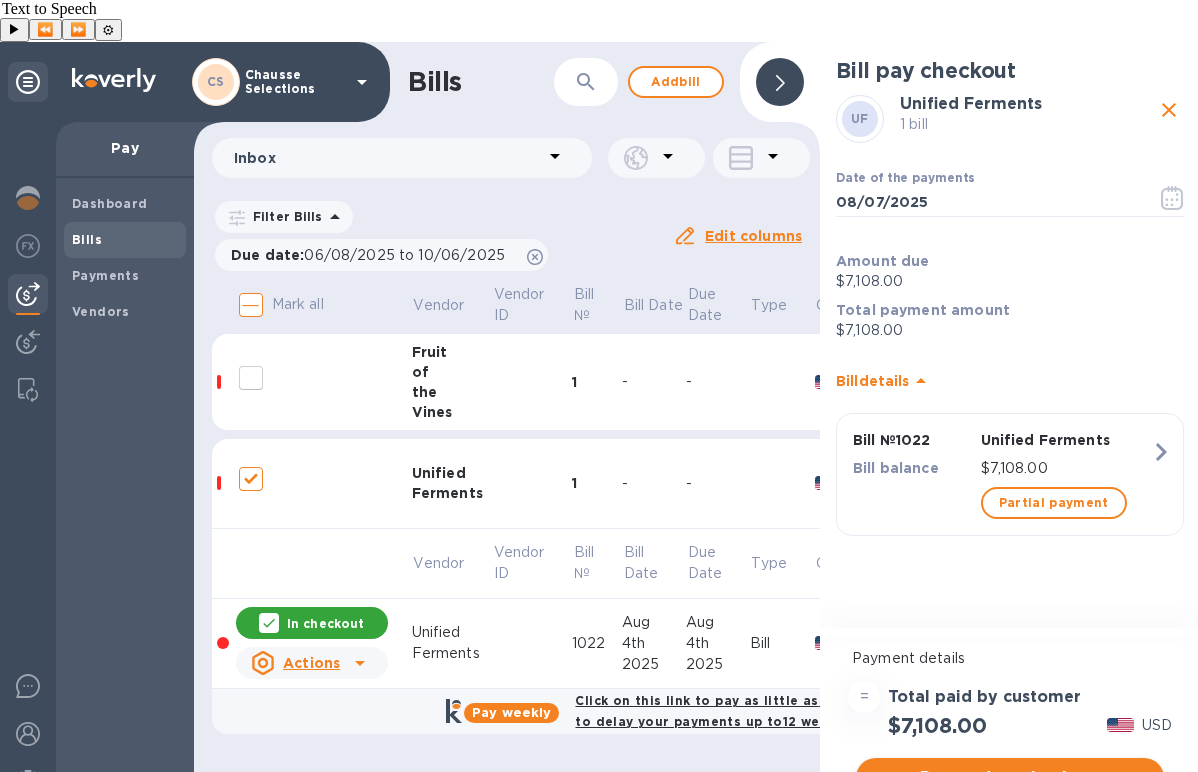 click on "Proceed to checkout" at bounding box center (1010, 778) 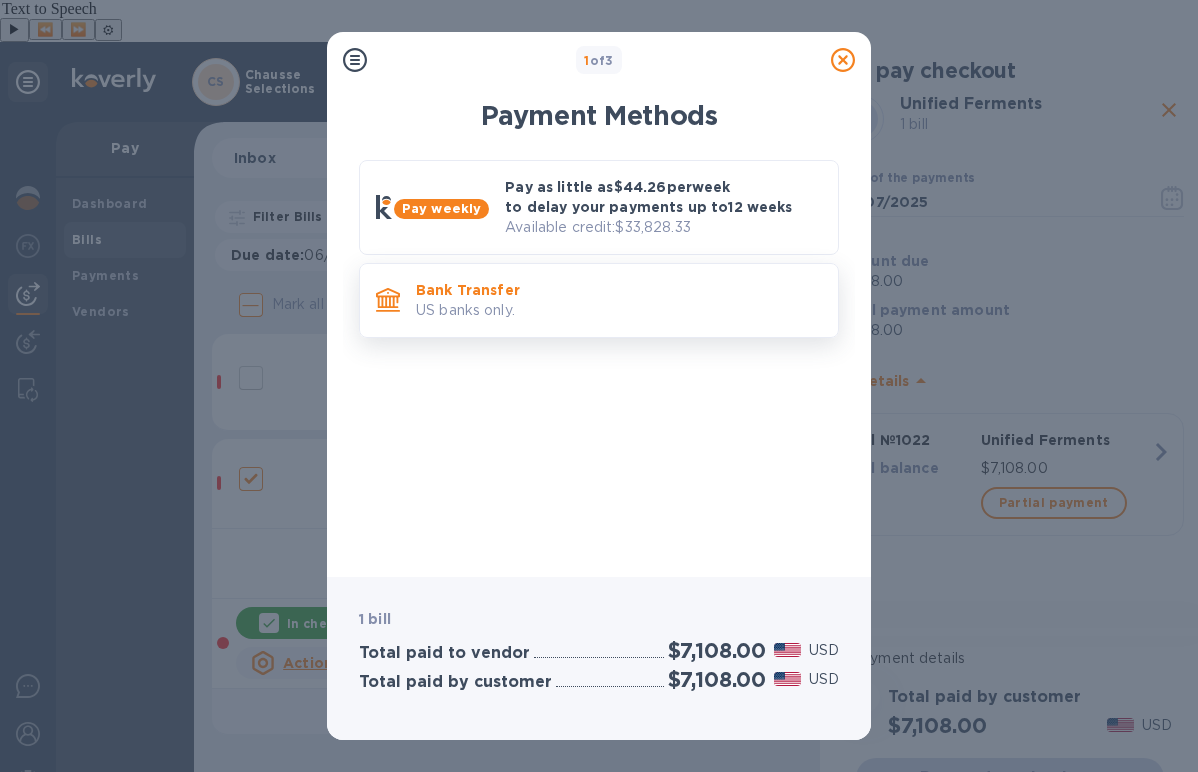 click on "US banks only." at bounding box center (619, 310) 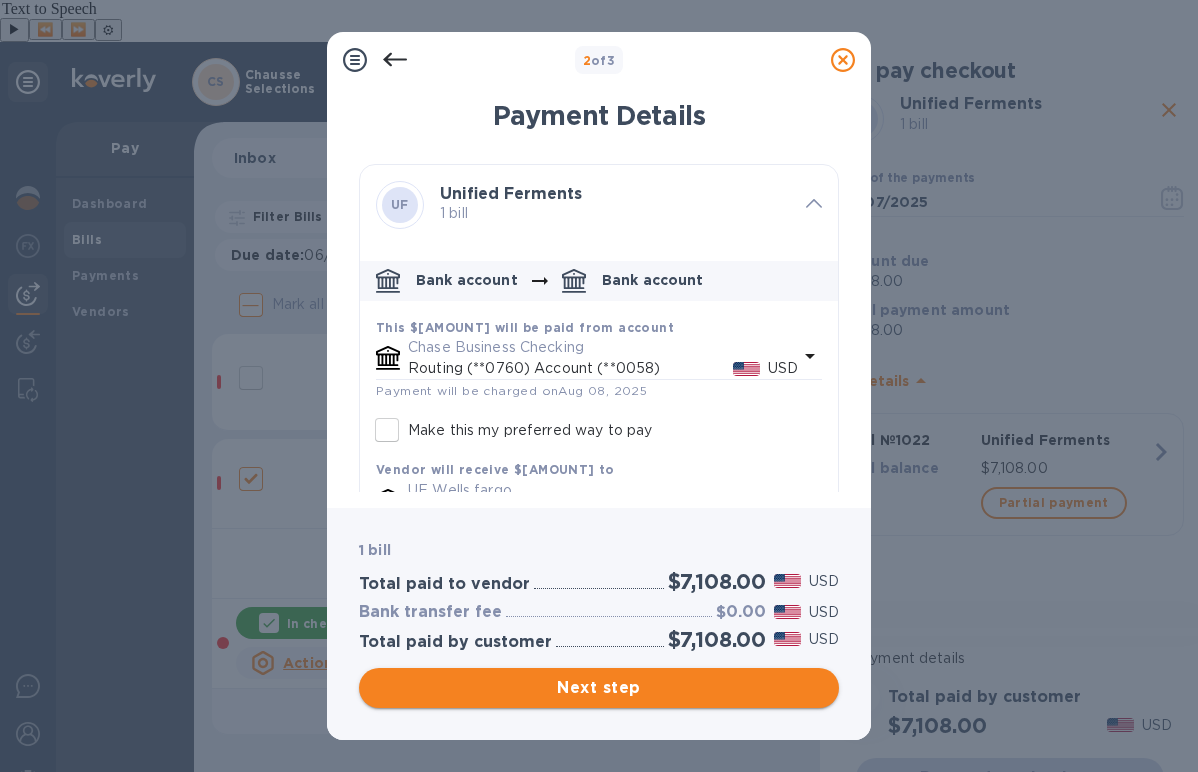 click on "Next step" at bounding box center (599, 688) 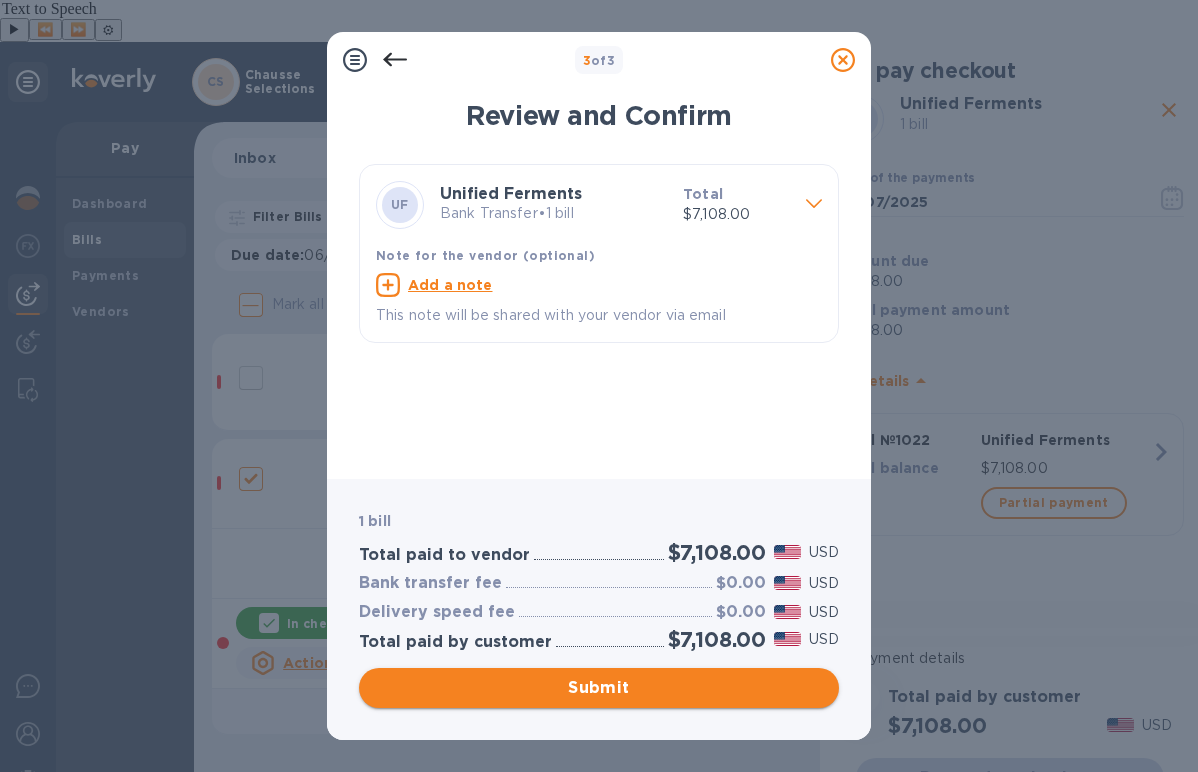 click on "Submit" at bounding box center [599, 688] 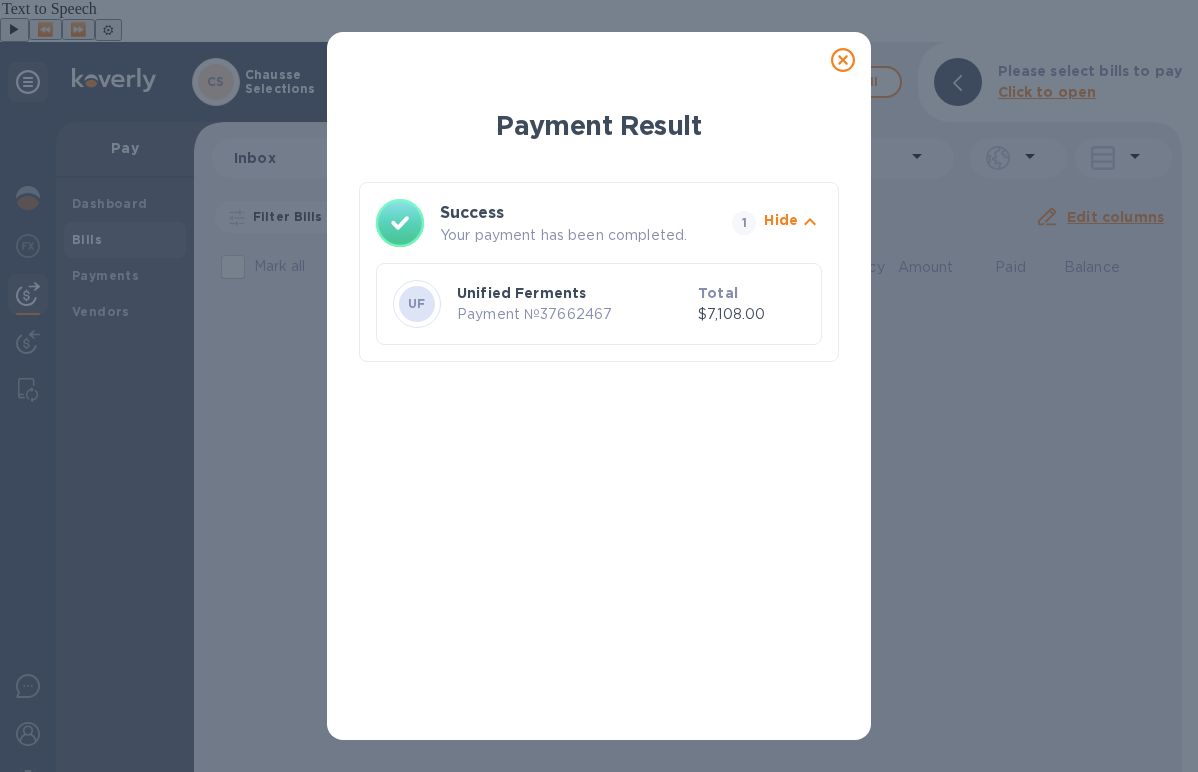 click 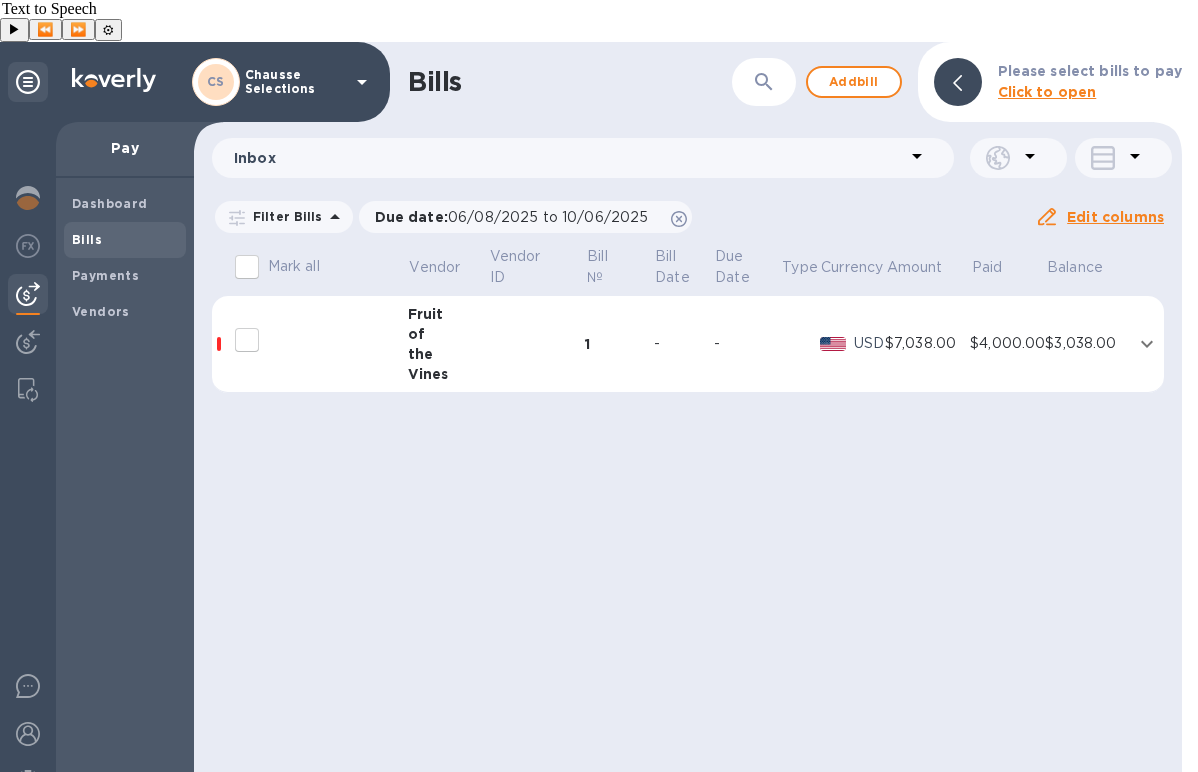 click on "Bills ​ Add   bill Please select bills to pay Click to open Inbox Filter Bills Due date :  06/08/2025 to 10/06/2025 Amount   Paid   Balance   Edit columns Mark all Vendor Vendor ID Bill № Bill Date Due Date Type Currency Amount Paid Balance Fruit of the Vines 1 - - USD $7,038.00 $4,000.00 $3,038.00" at bounding box center [688, 428] 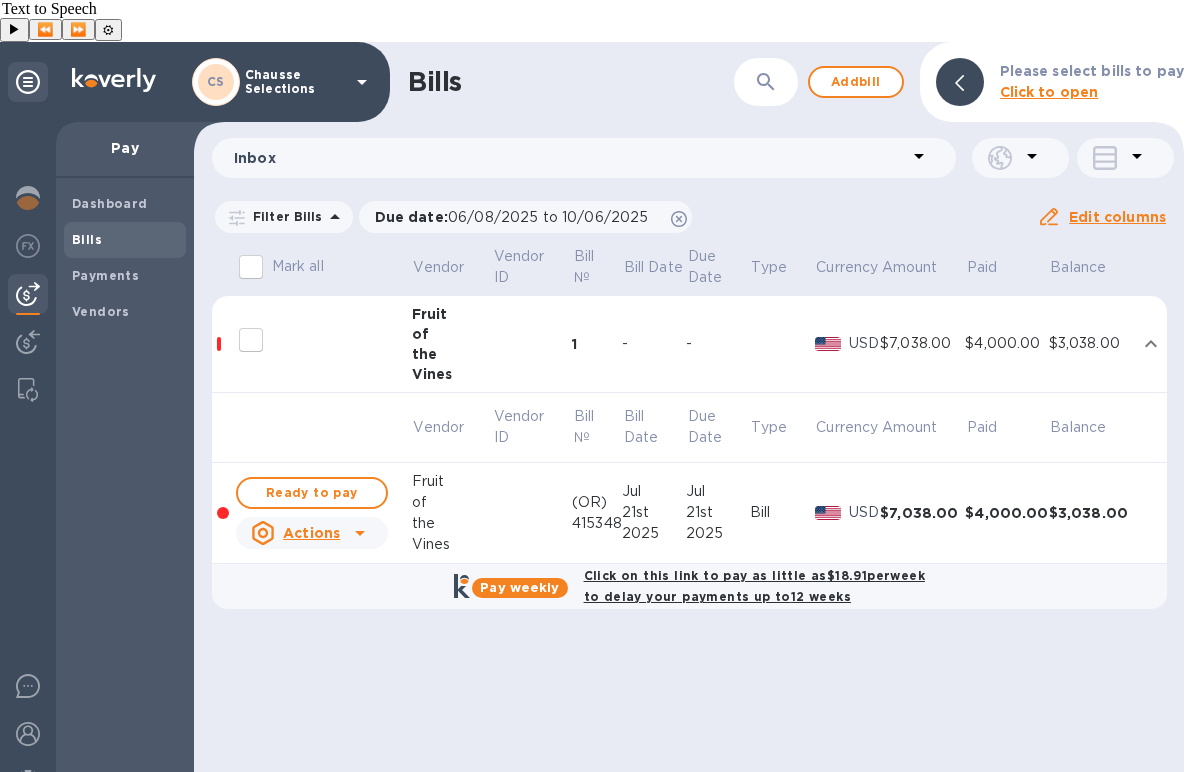 click on "$3,038.00" at bounding box center (1091, 343) 